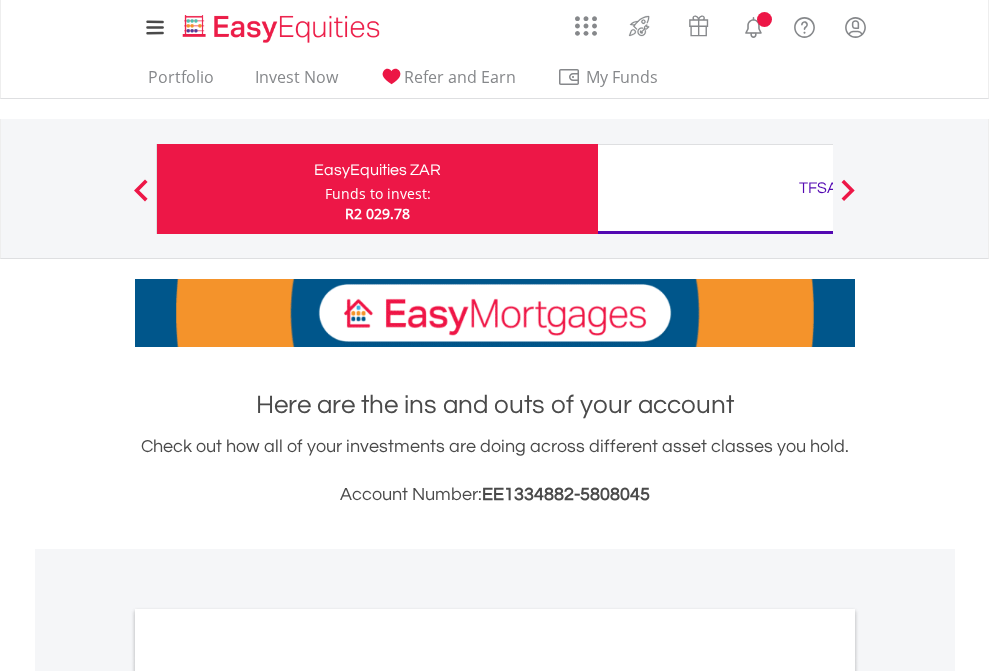 scroll, scrollTop: 0, scrollLeft: 0, axis: both 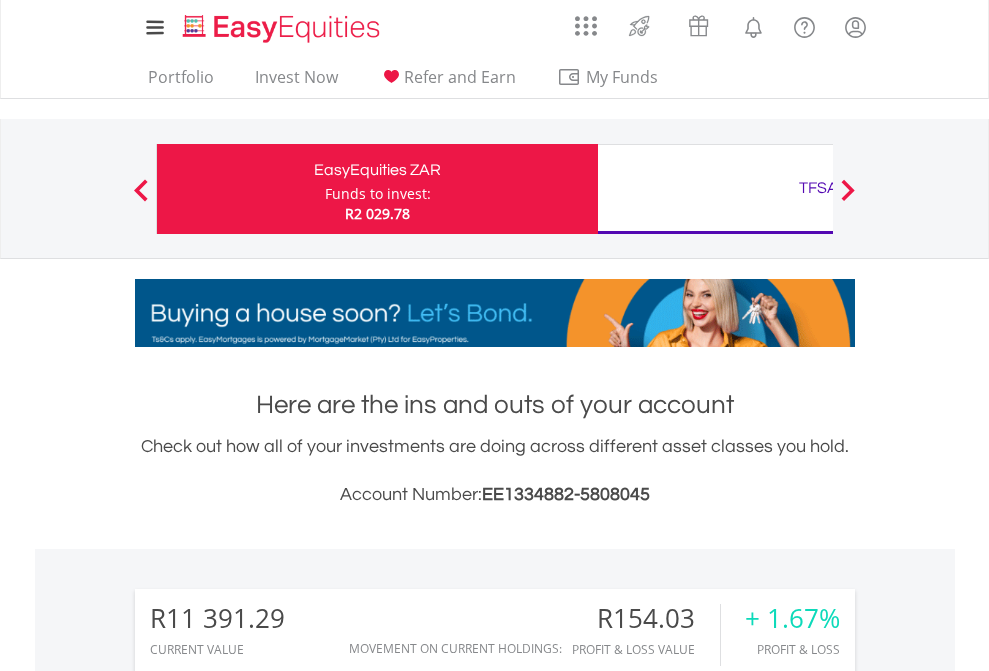 click on "Funds to invest:" at bounding box center [378, 194] 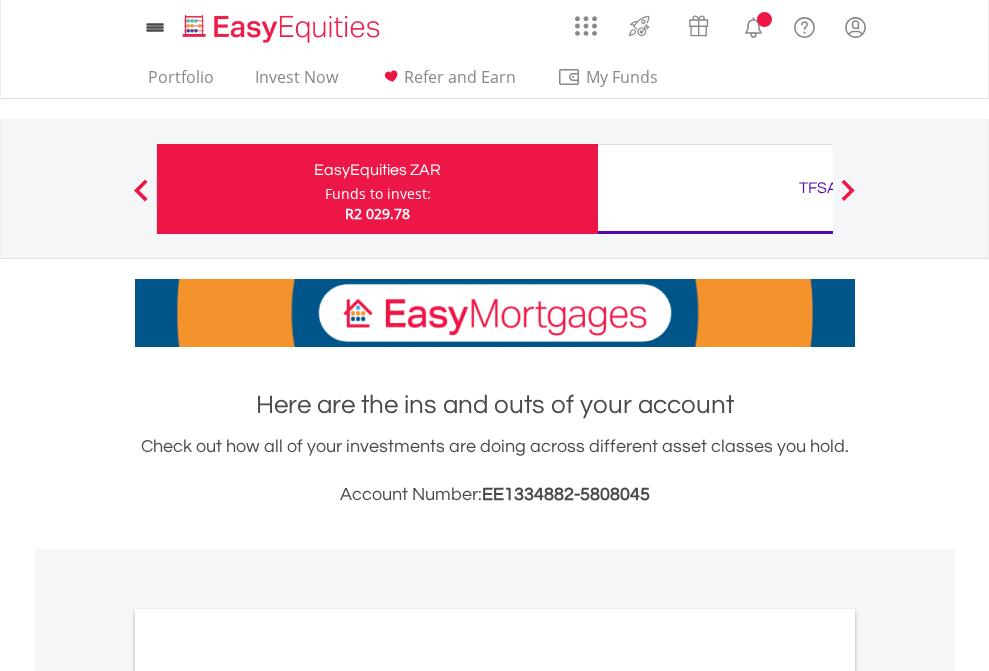 scroll, scrollTop: 0, scrollLeft: 0, axis: both 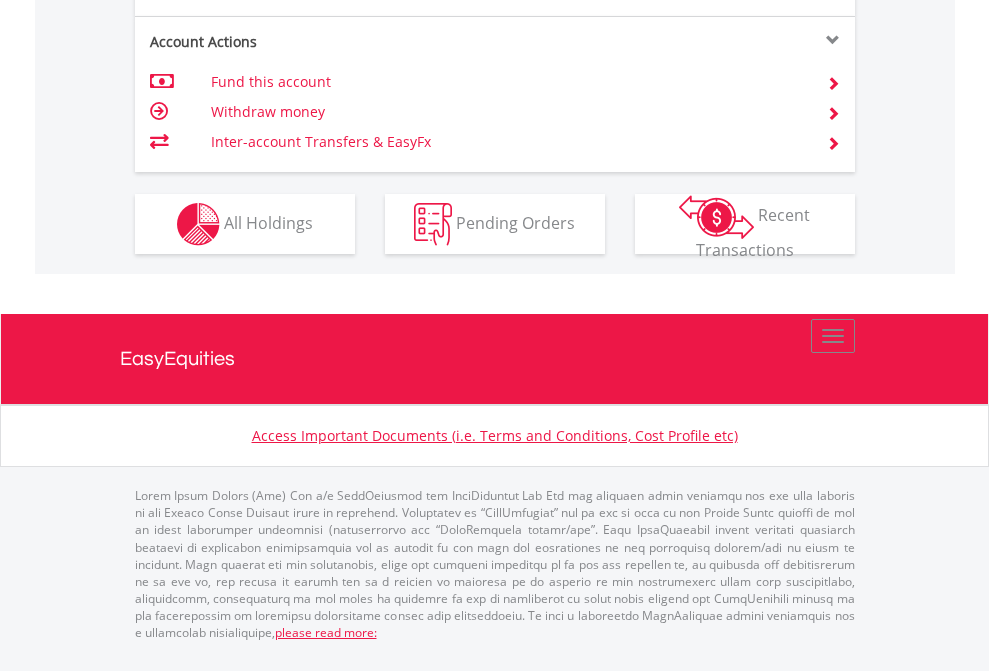 click on "Investment types" at bounding box center (706, -337) 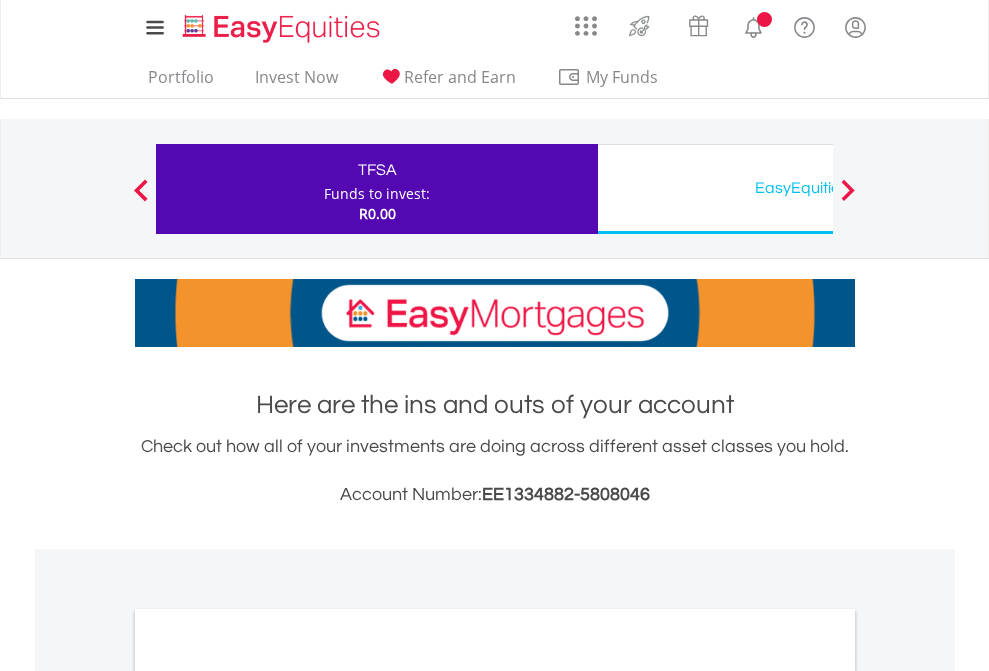 scroll, scrollTop: 0, scrollLeft: 0, axis: both 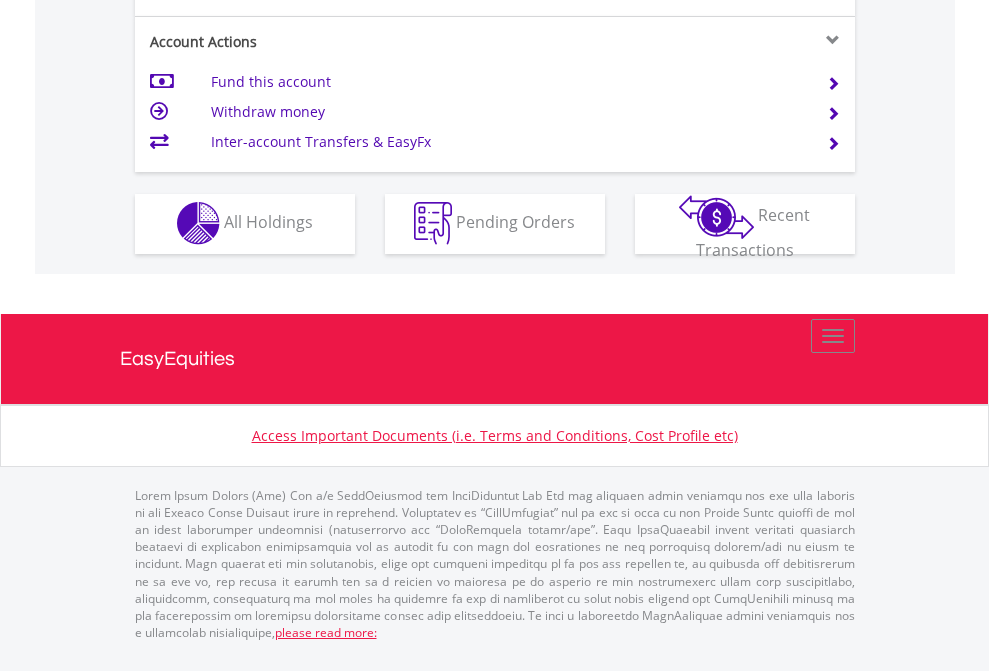 click on "Investment types" at bounding box center [706, -353] 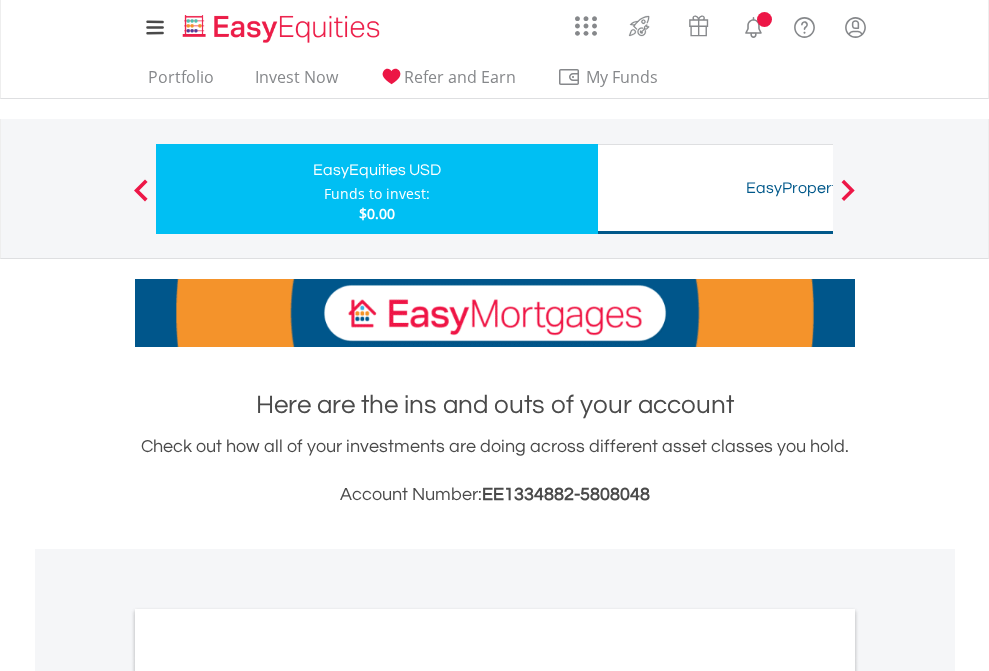 scroll, scrollTop: 0, scrollLeft: 0, axis: both 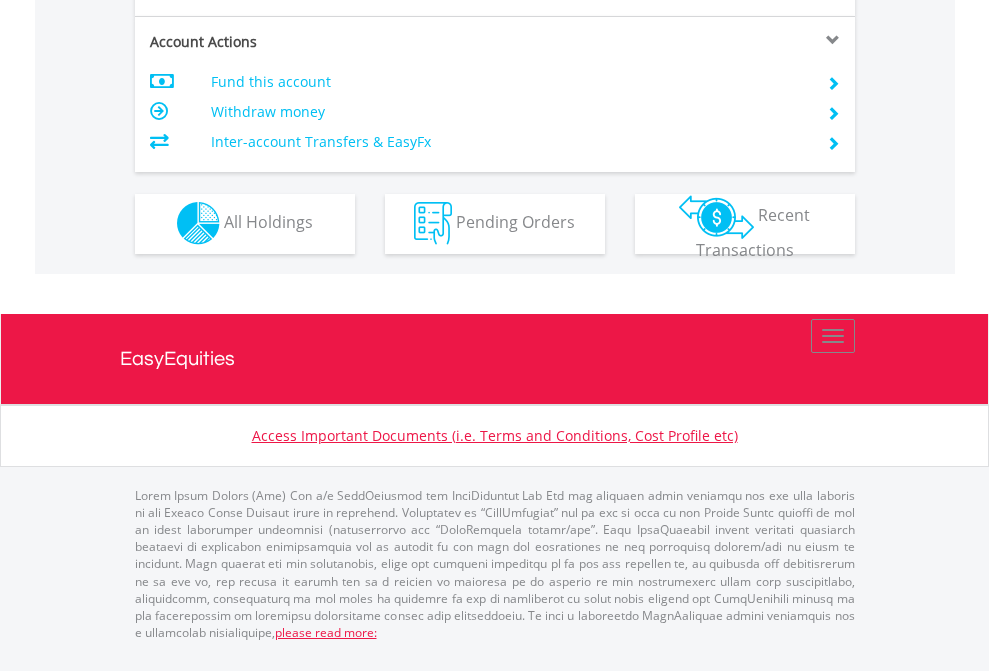 click on "Investment types" at bounding box center (706, -353) 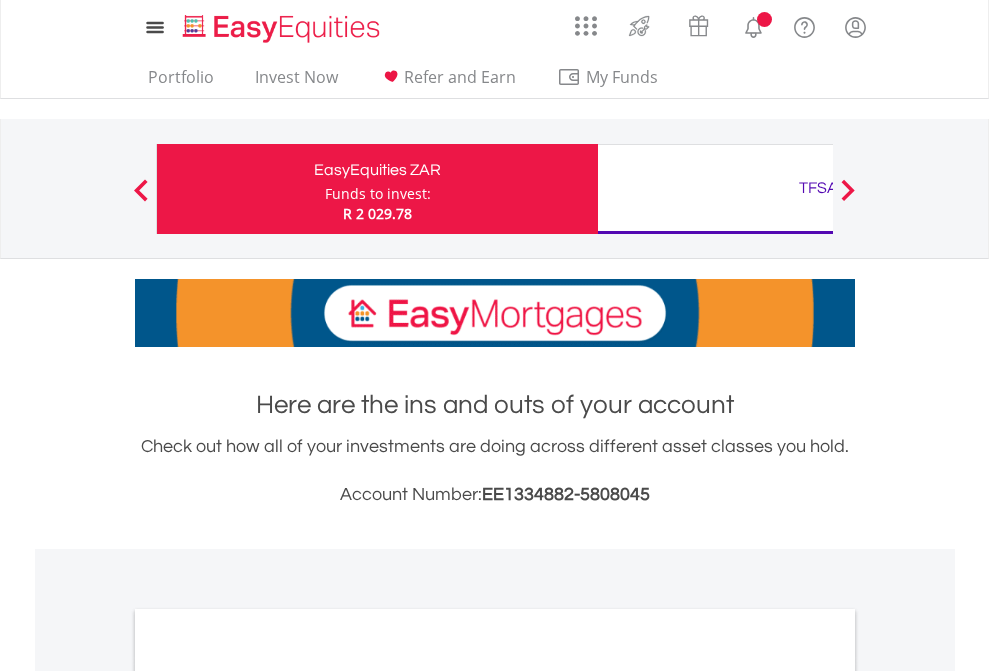 scroll, scrollTop: 0, scrollLeft: 0, axis: both 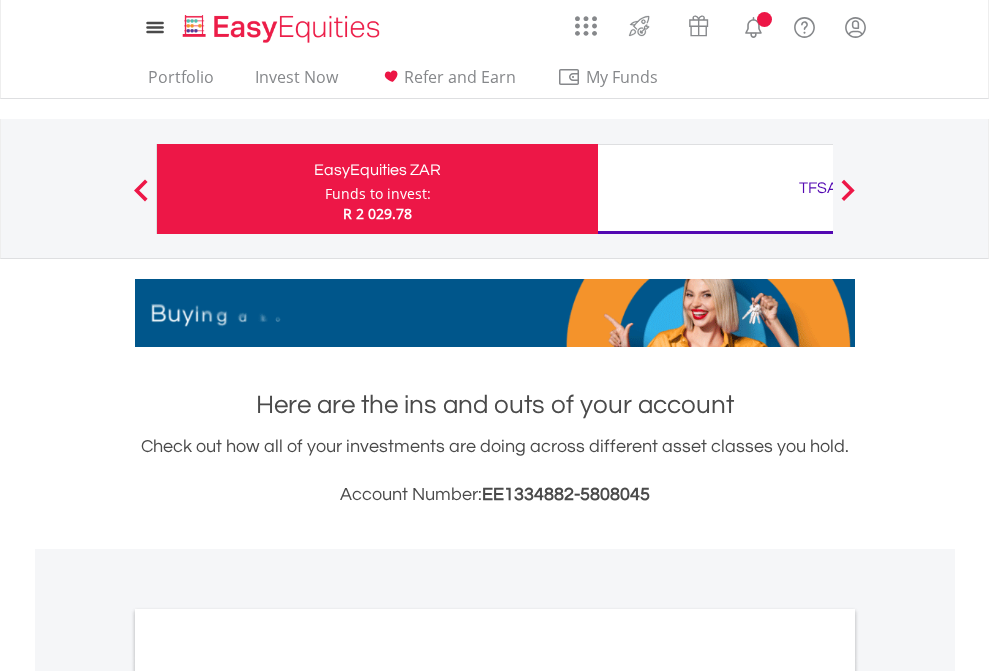 click on "All Holdings" at bounding box center [268, 1096] 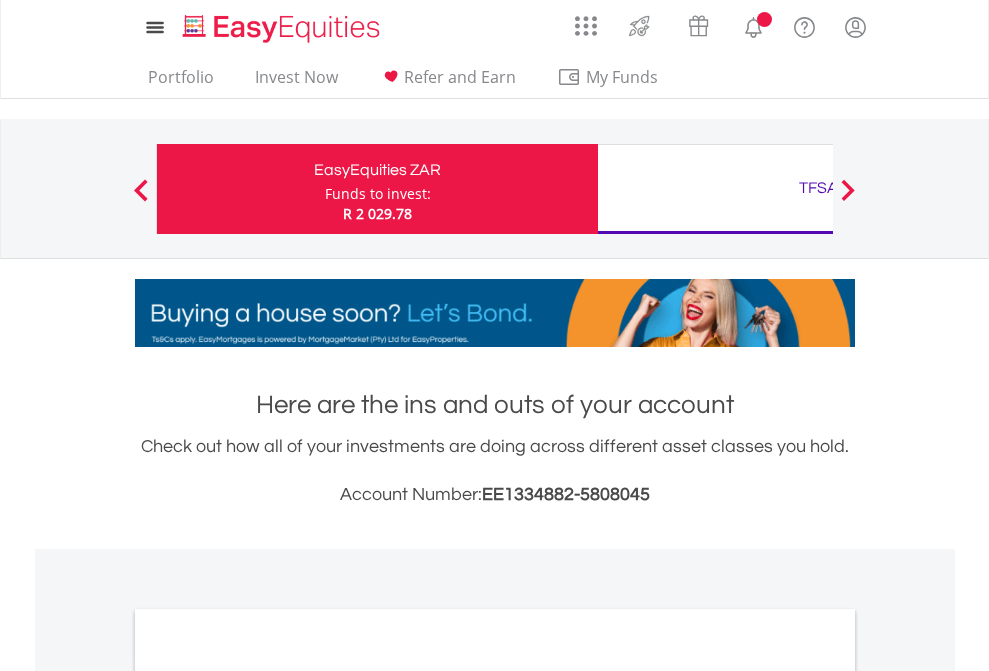 scroll, scrollTop: 1202, scrollLeft: 0, axis: vertical 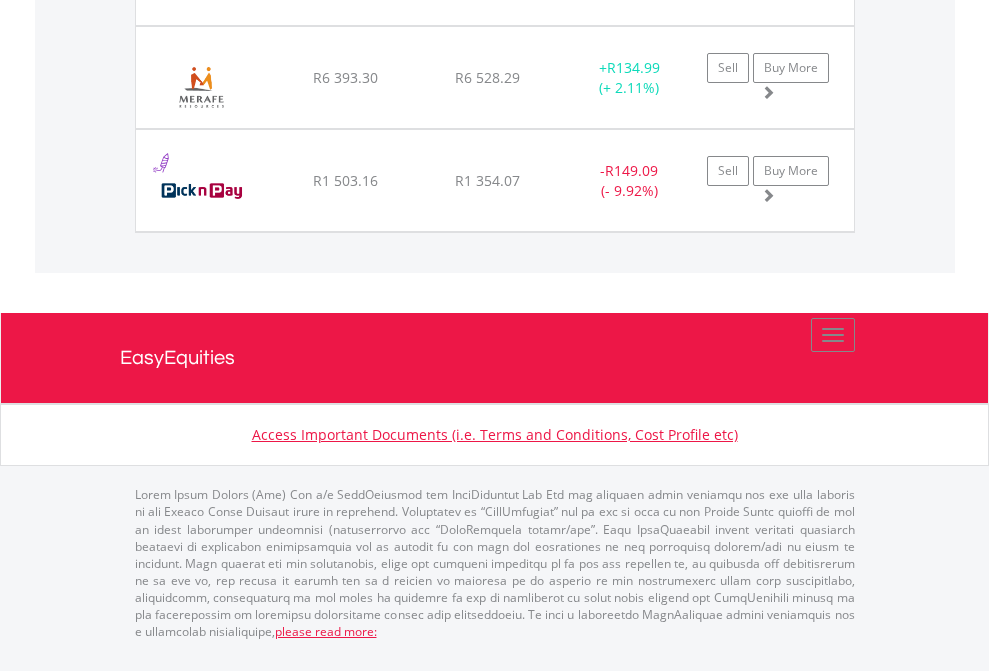 click on "TFSA" at bounding box center [818, -1728] 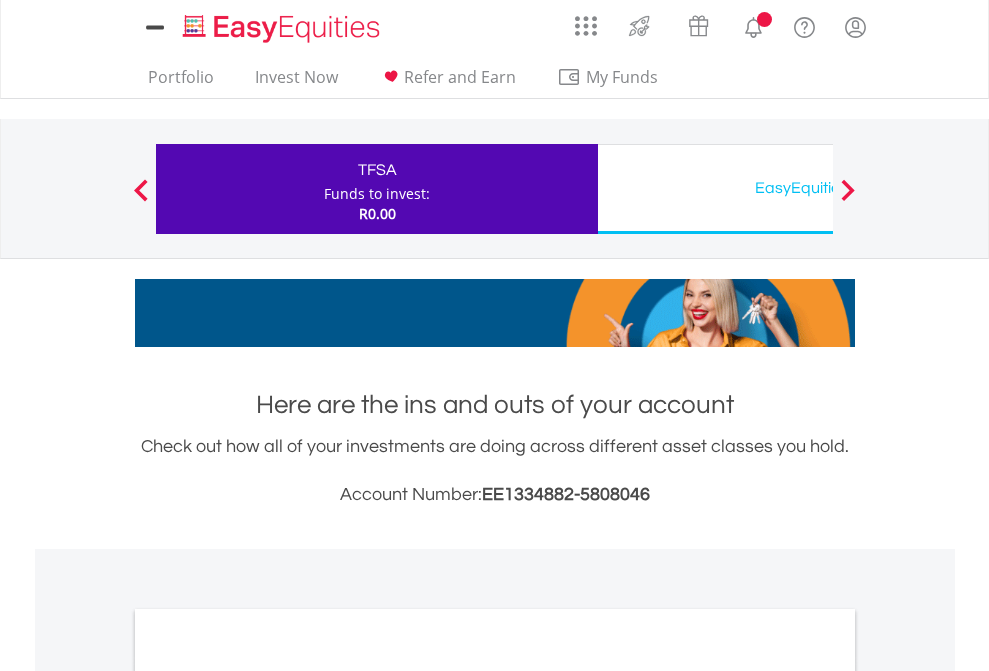 click on "All Holdings" at bounding box center [268, 1096] 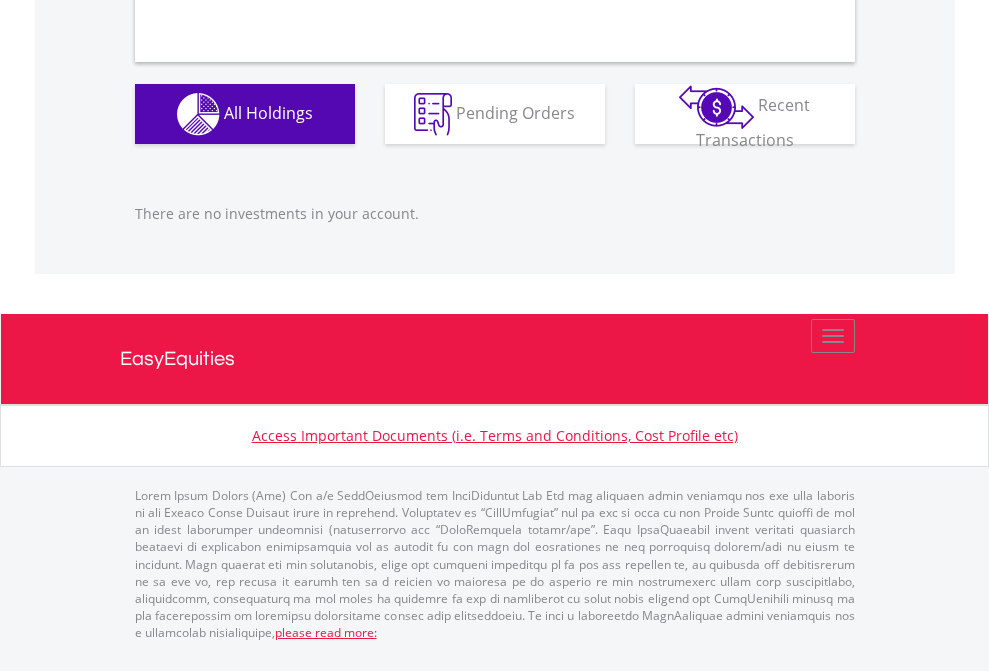 scroll, scrollTop: 1980, scrollLeft: 0, axis: vertical 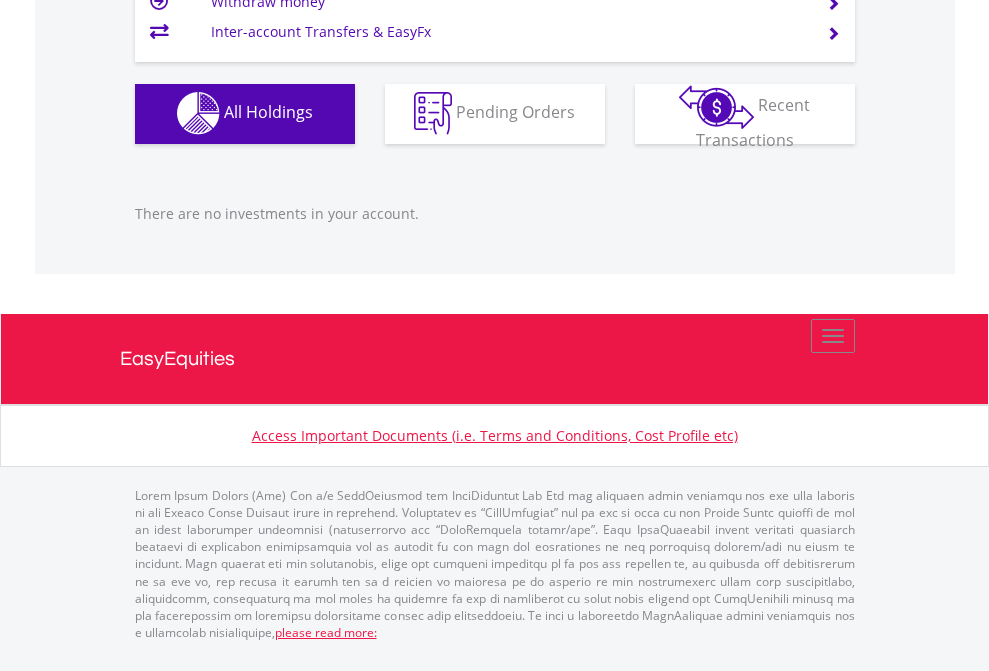 click on "EasyEquities USD" at bounding box center (818, -1142) 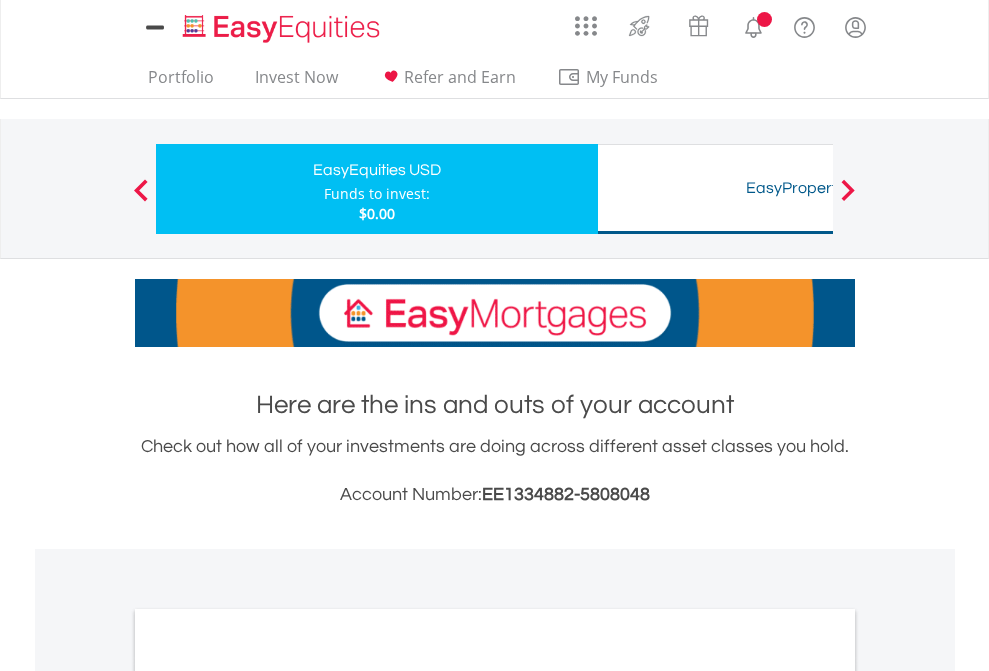 scroll, scrollTop: 0, scrollLeft: 0, axis: both 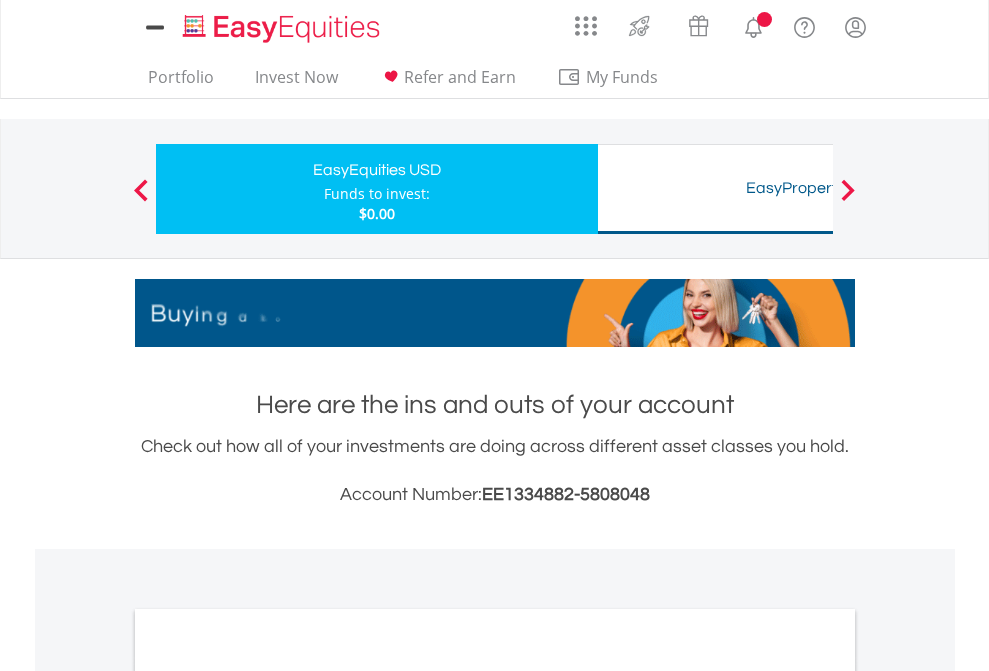 click on "All Holdings" at bounding box center (268, 1096) 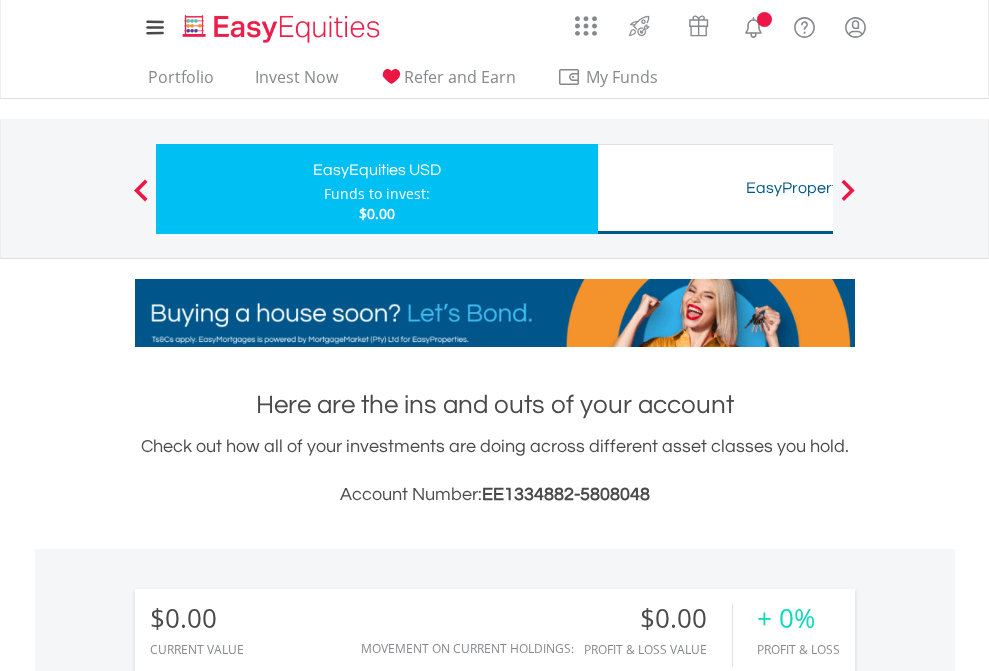 scroll, scrollTop: 1202, scrollLeft: 0, axis: vertical 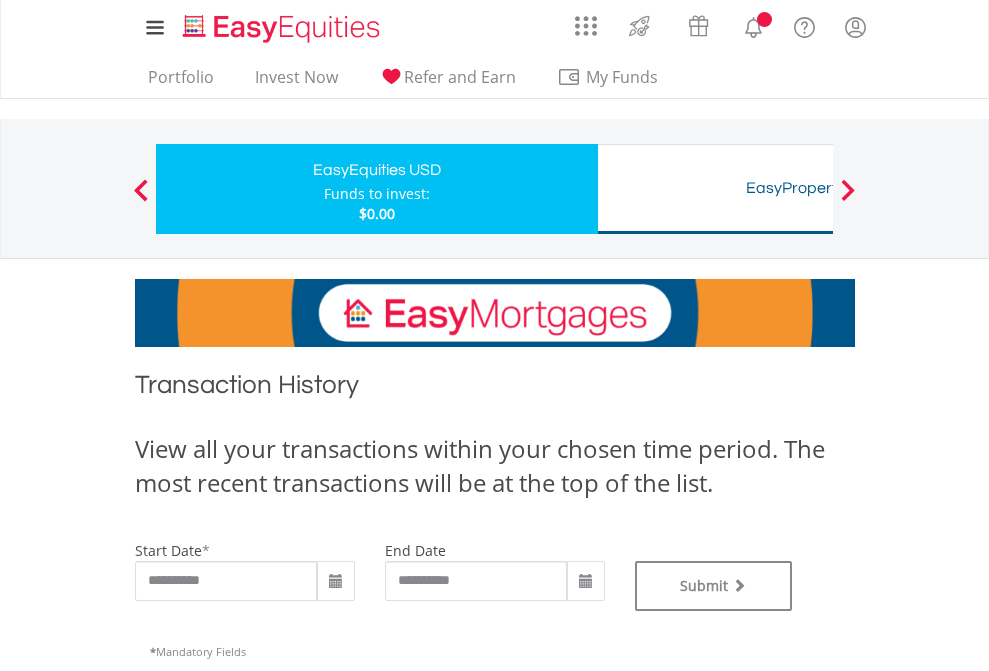 type on "**********" 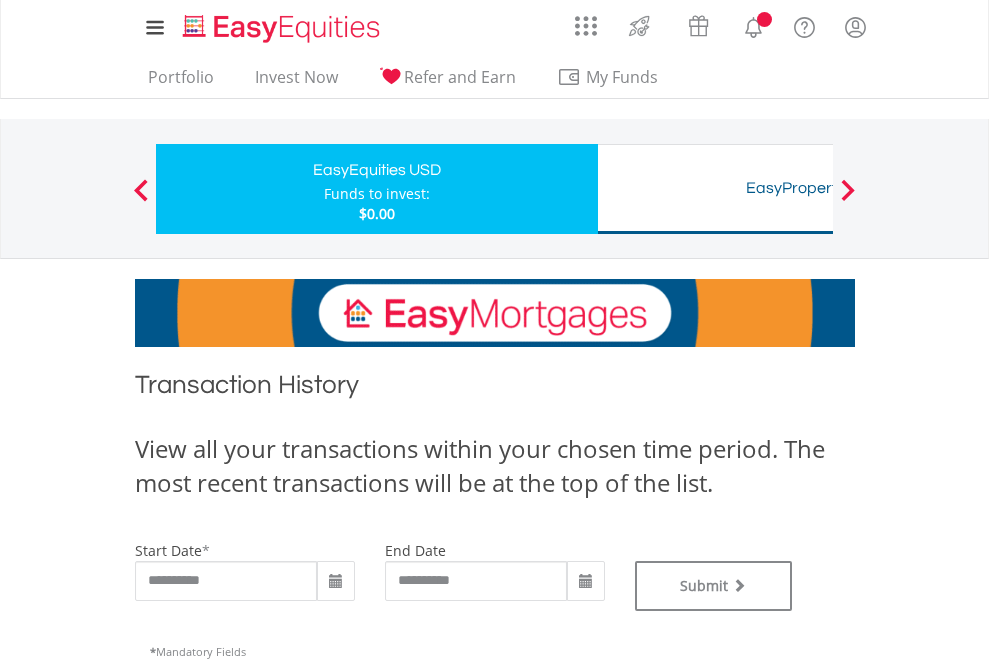 type on "**********" 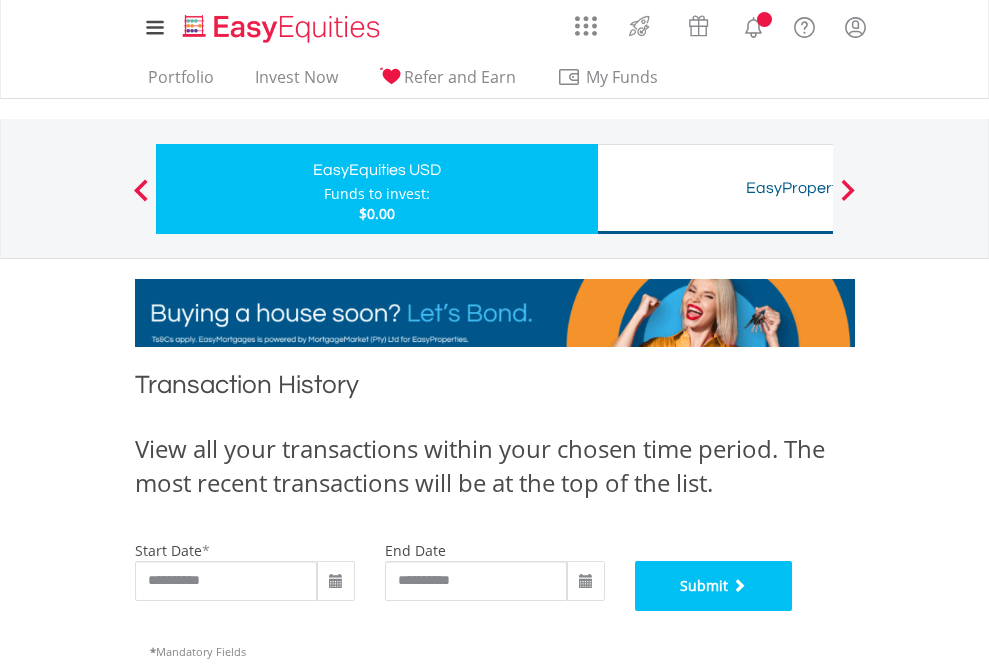 click on "Submit" at bounding box center (714, 586) 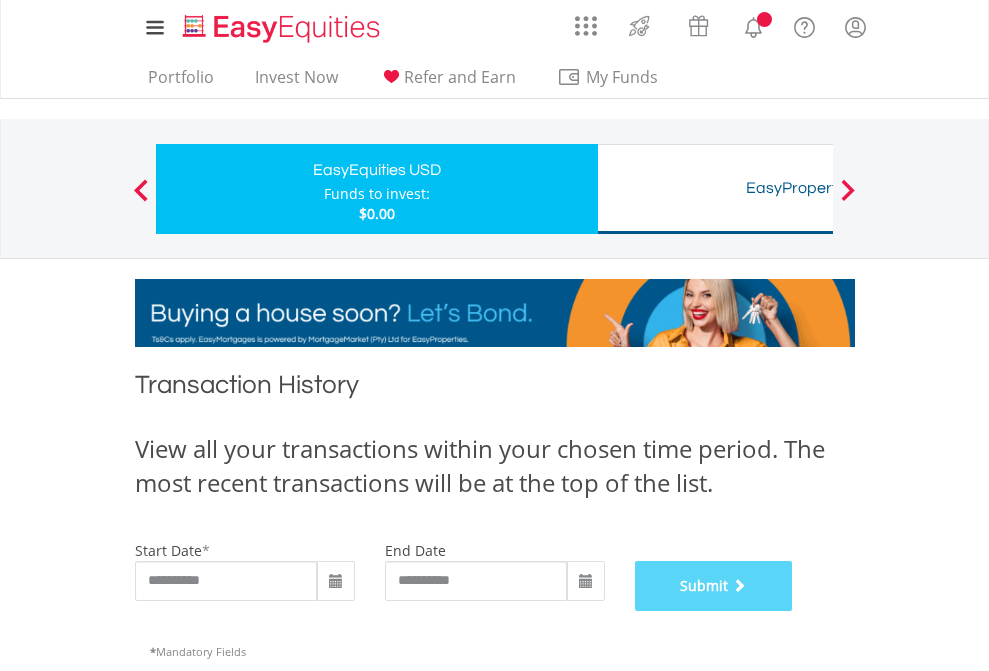 scroll, scrollTop: 811, scrollLeft: 0, axis: vertical 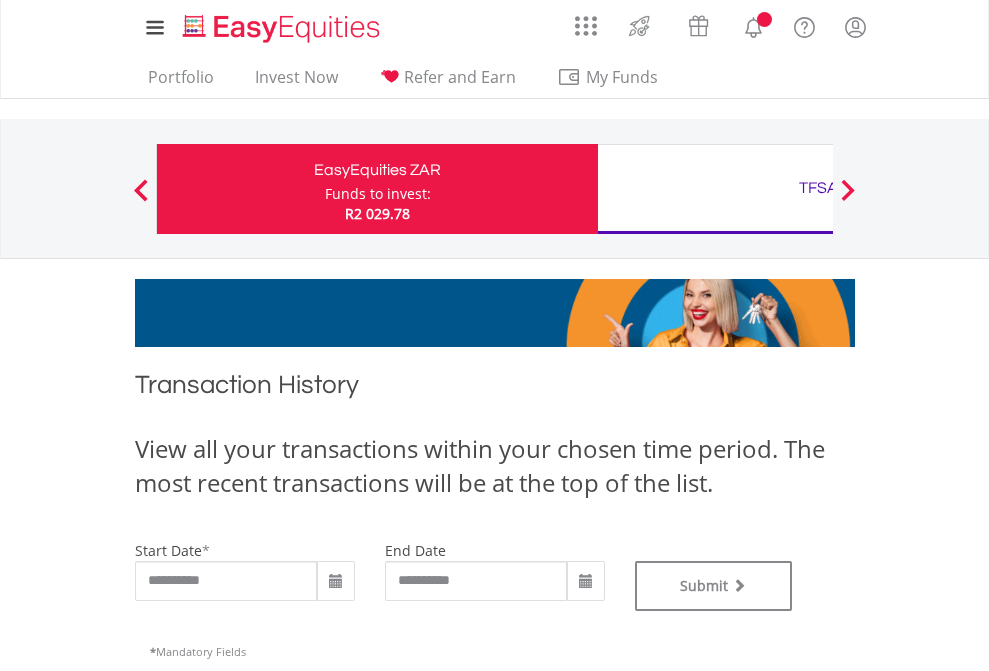 click on "TFSA" at bounding box center [818, 188] 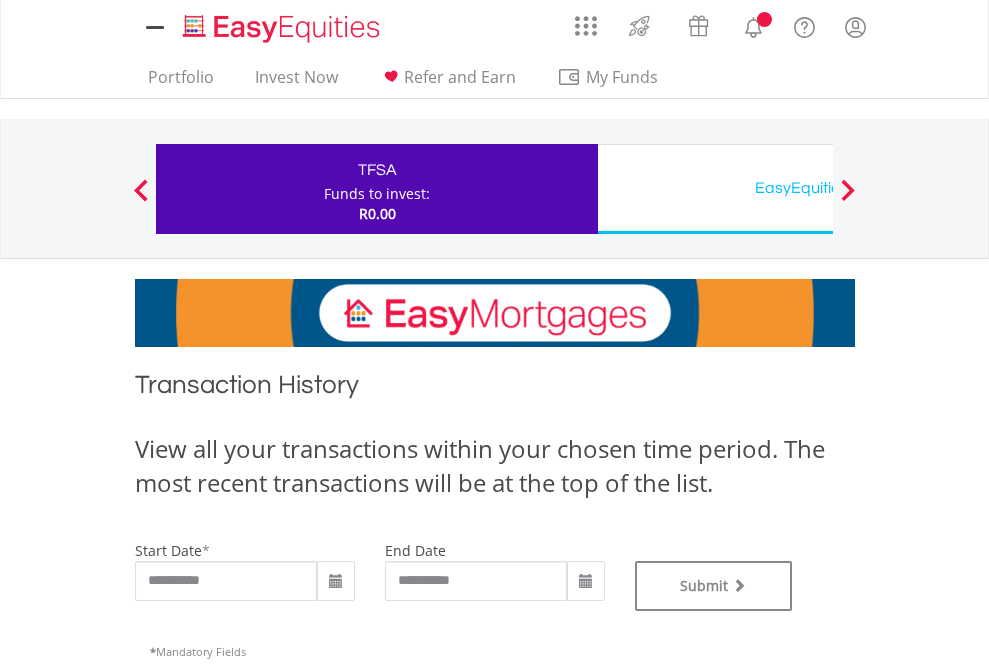 scroll, scrollTop: 0, scrollLeft: 0, axis: both 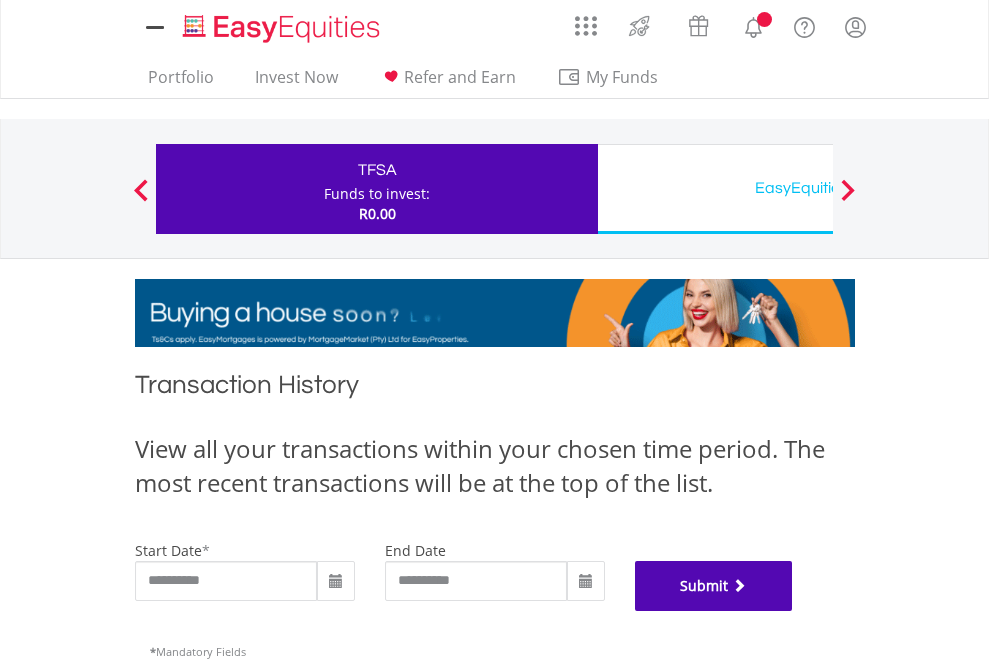 click on "Submit" at bounding box center (714, 586) 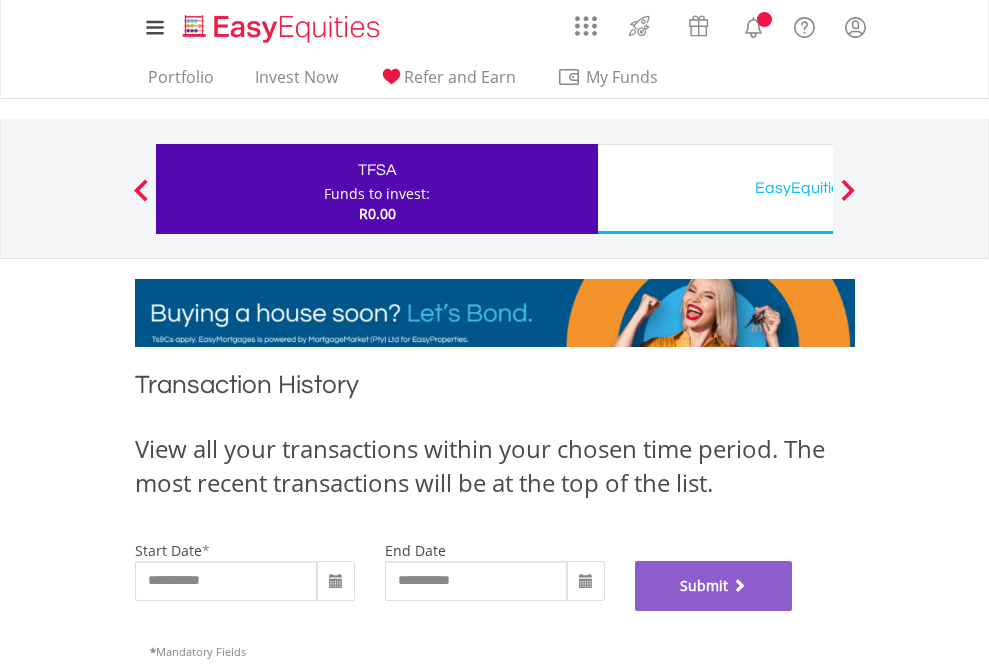 scroll, scrollTop: 811, scrollLeft: 0, axis: vertical 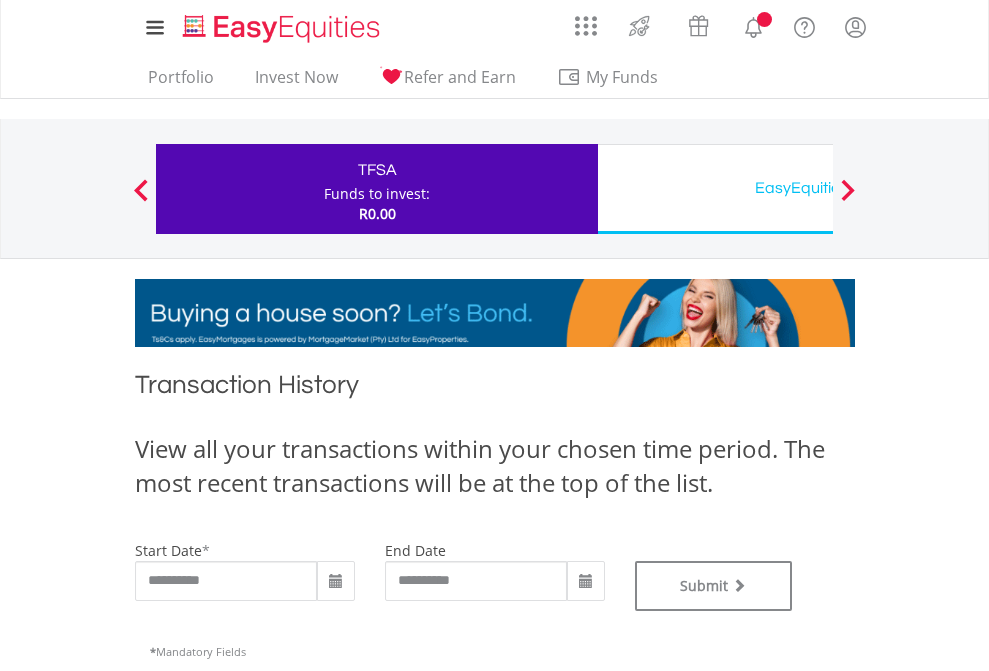 click on "EasyEquities USD" at bounding box center (818, 188) 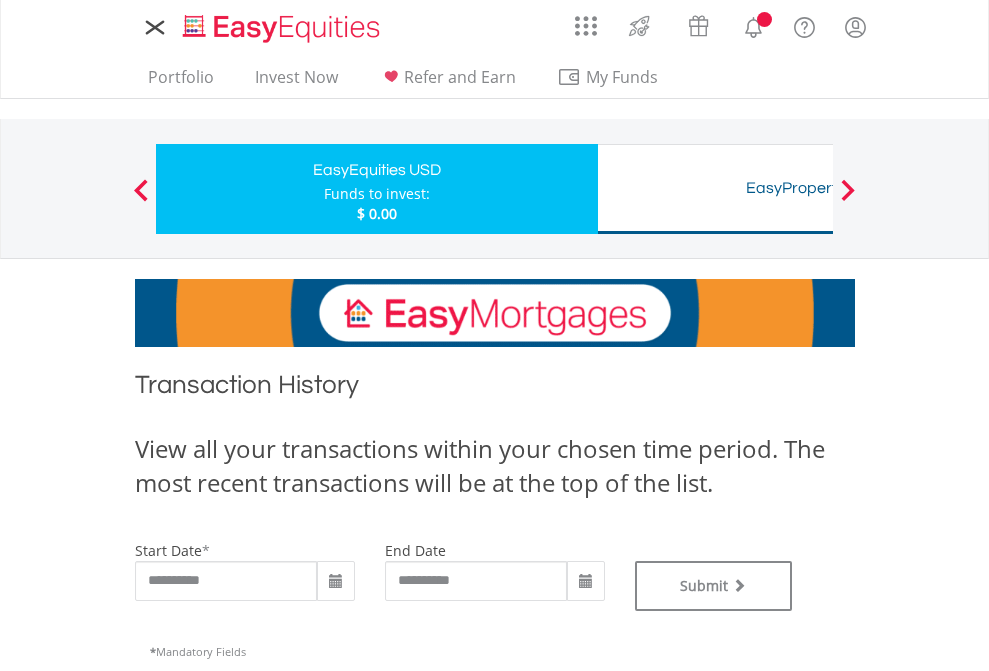 scroll, scrollTop: 0, scrollLeft: 0, axis: both 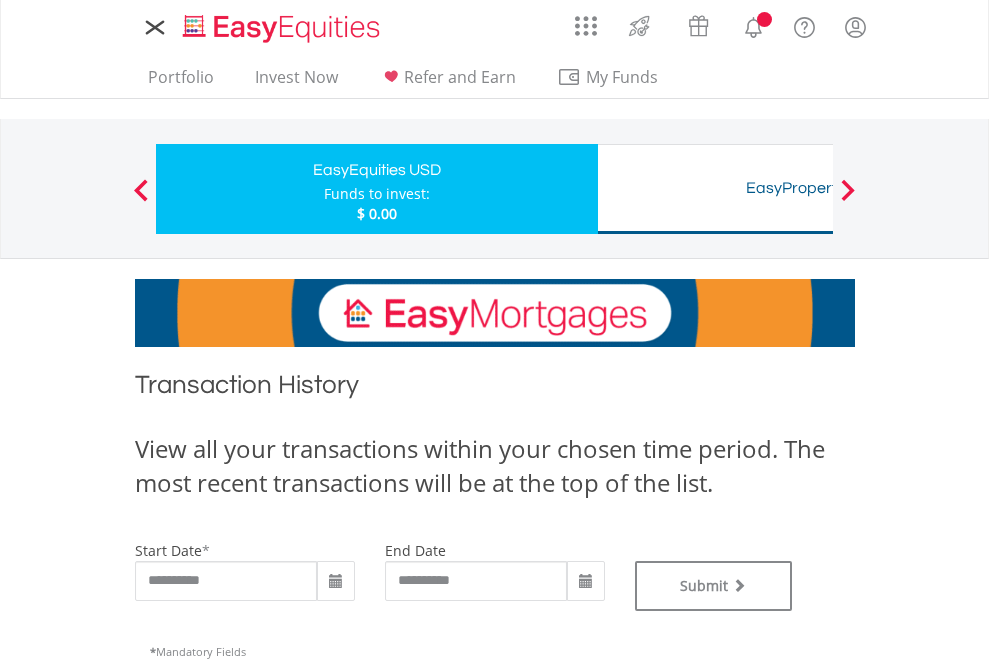 type on "**********" 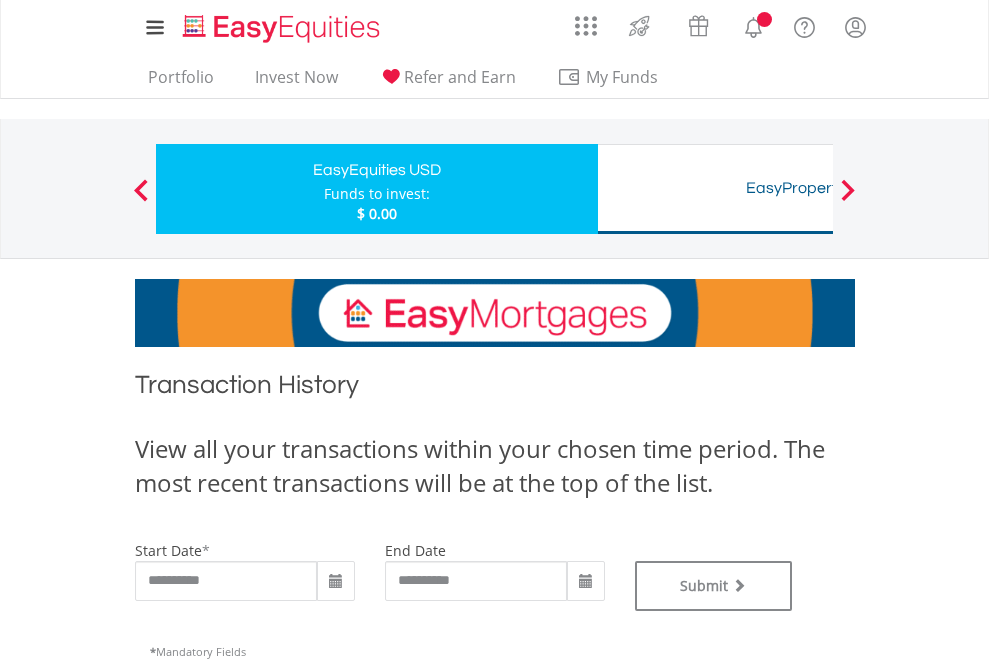 scroll, scrollTop: 811, scrollLeft: 0, axis: vertical 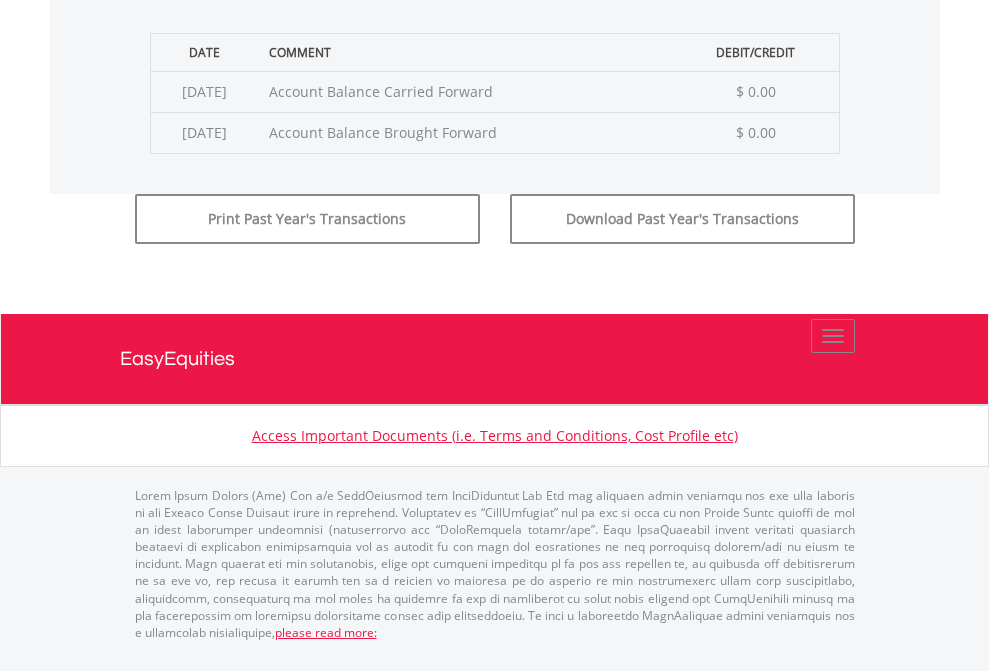 click on "Submit" at bounding box center (714, -183) 